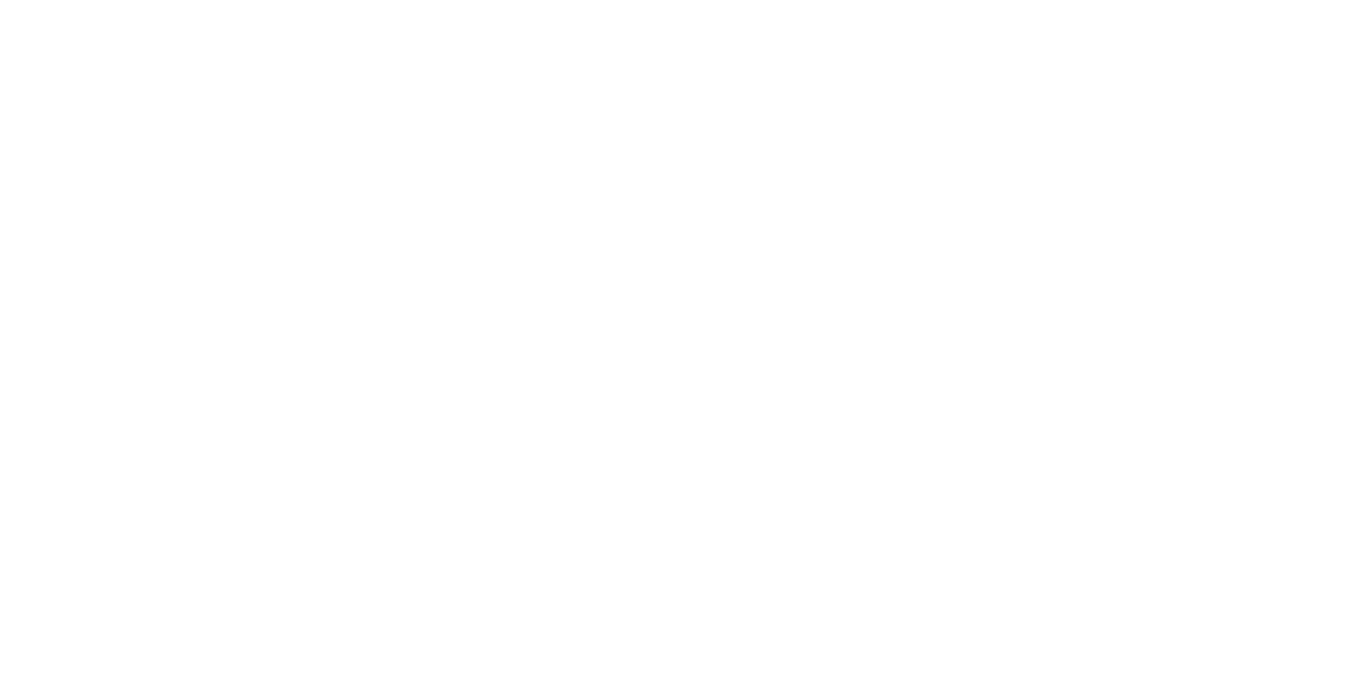 scroll, scrollTop: 0, scrollLeft: 0, axis: both 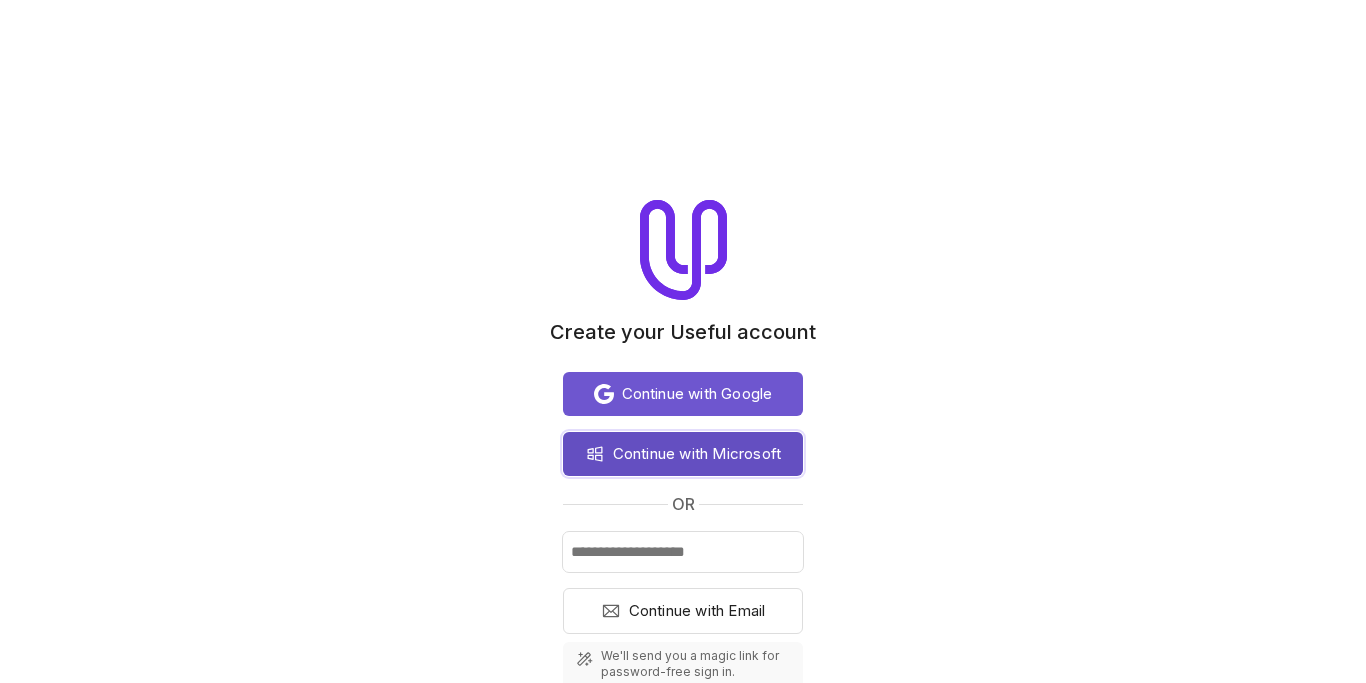 click on "Continue with Microsoft" at bounding box center (683, 454) 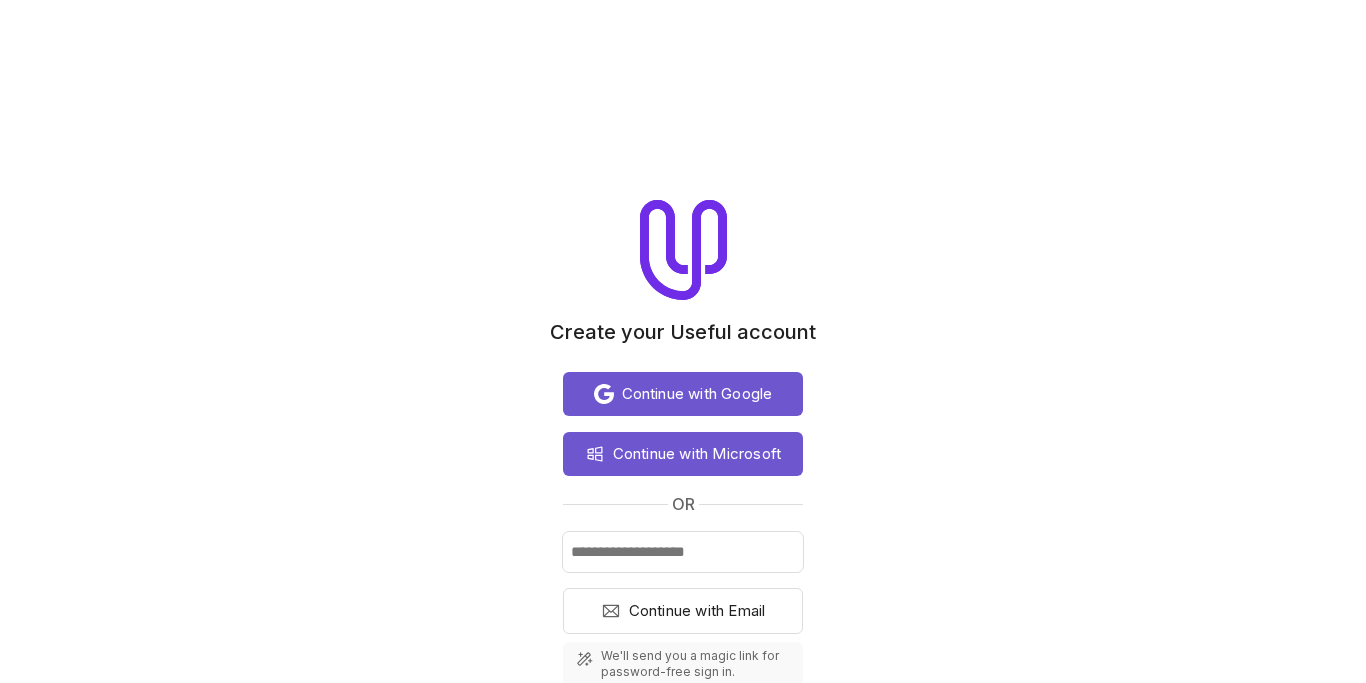 click on "Continue with Google Continue with Microsoft or Continue with Email We'll send you a magic link for password-free sign in. By signing up, you agree to Useful's  Terms of Service  and  Privacy Policy ." at bounding box center (683, 556) 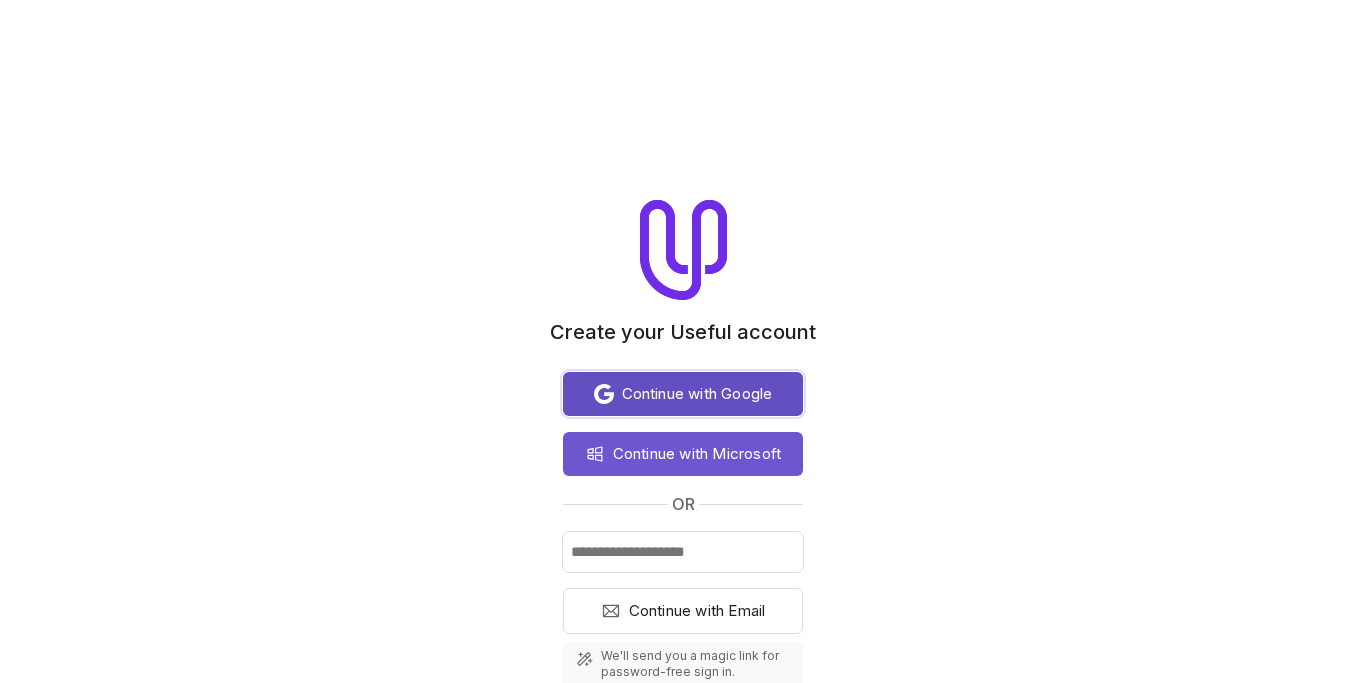 click on "Continue with Google" at bounding box center [697, 394] 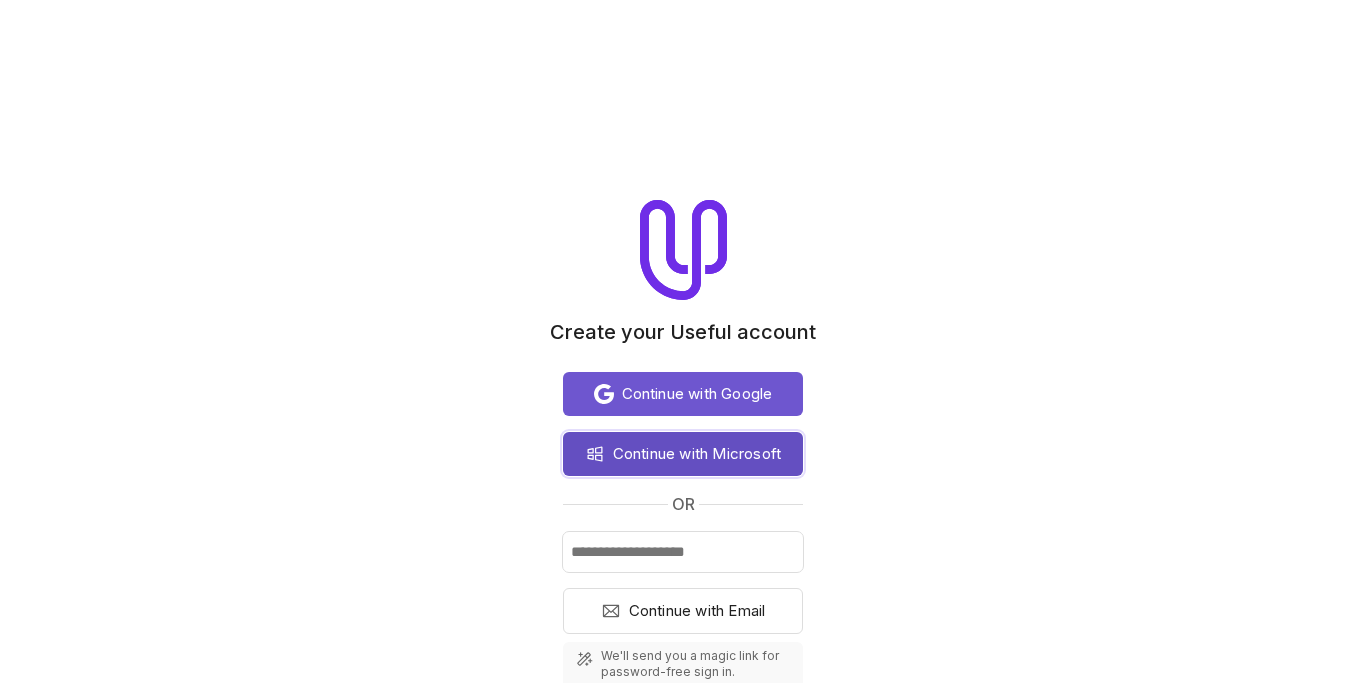 click on "Continue with Microsoft" at bounding box center [697, 454] 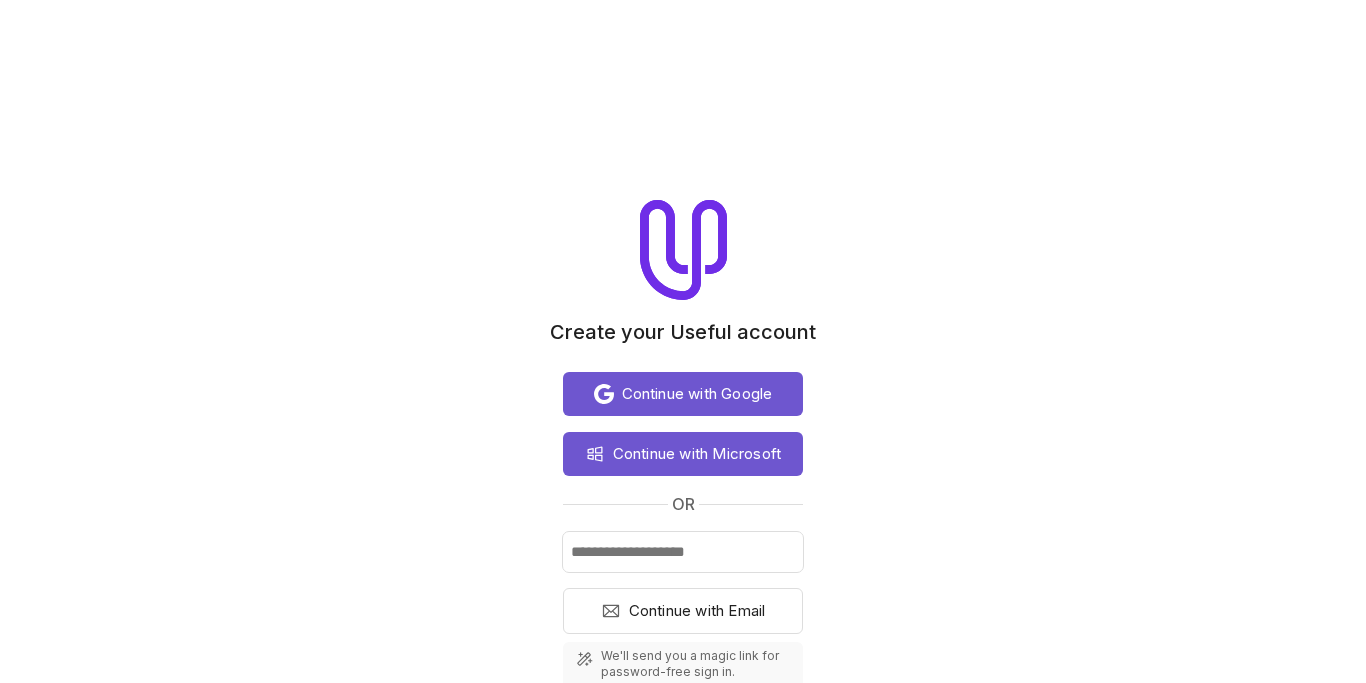 scroll, scrollTop: 0, scrollLeft: 0, axis: both 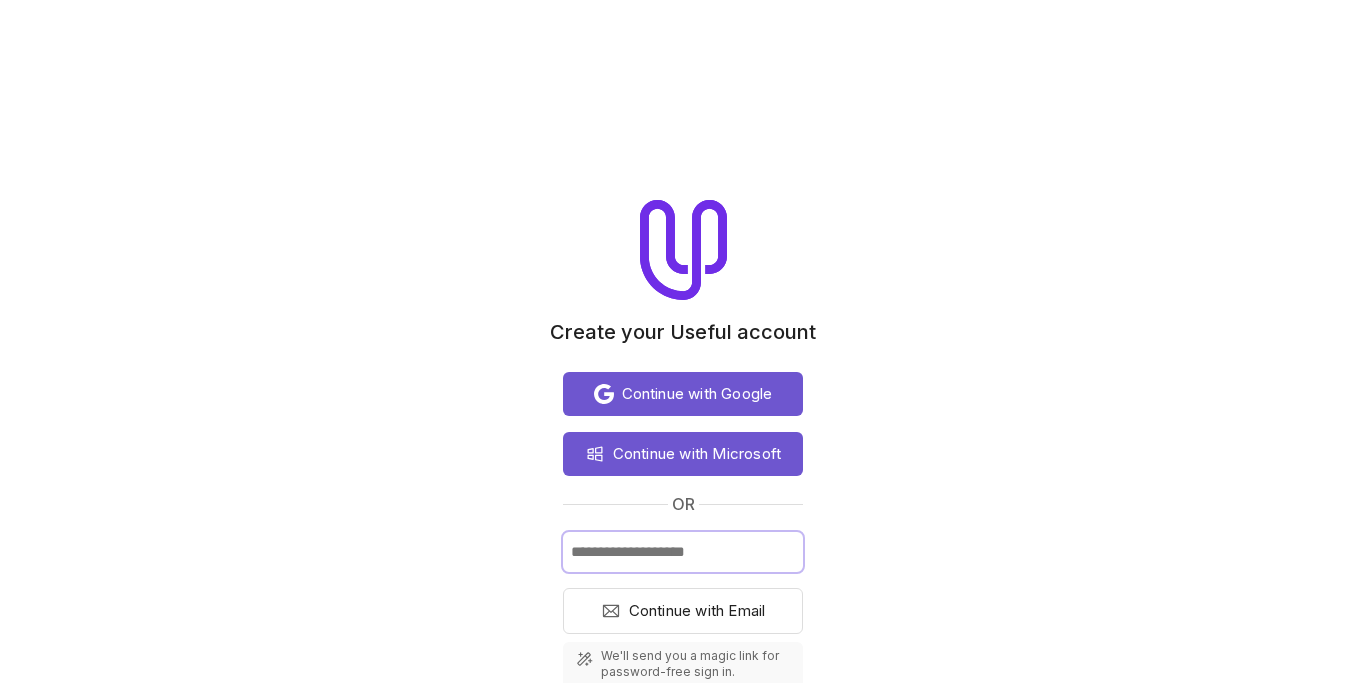 click at bounding box center (683, 552) 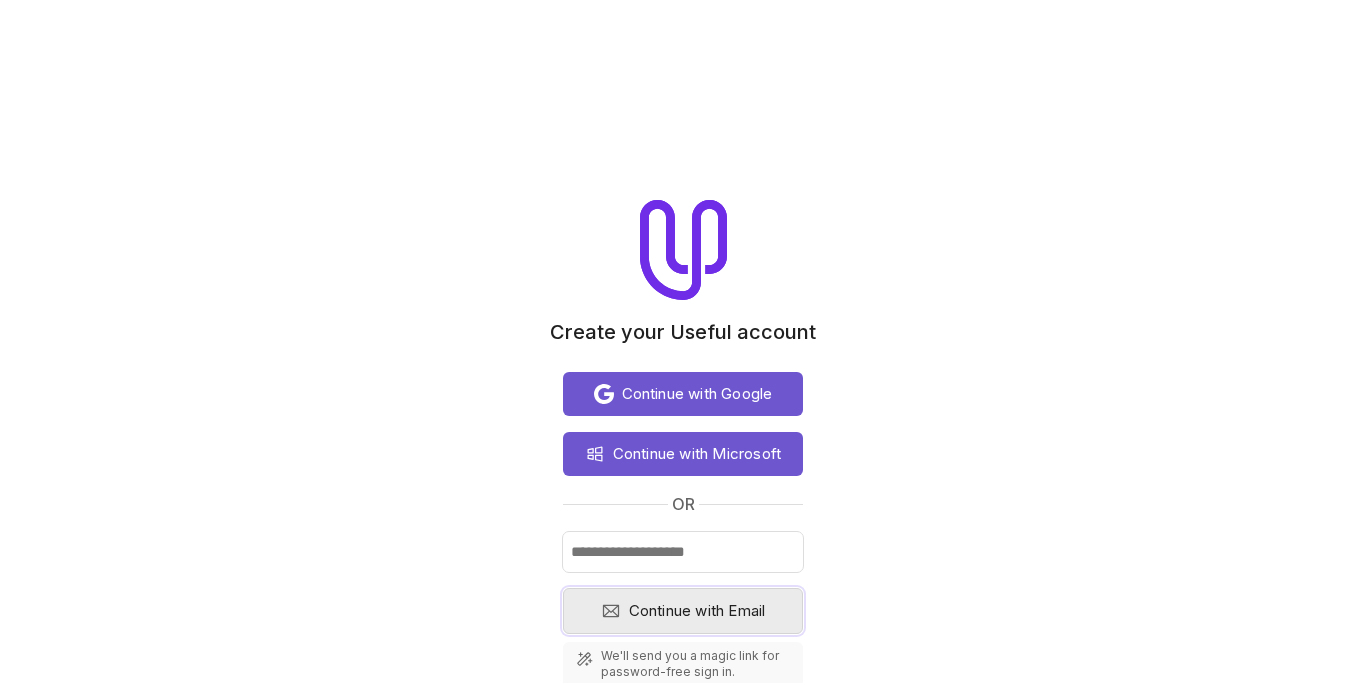 click on "Continue with Email" at bounding box center (697, 611) 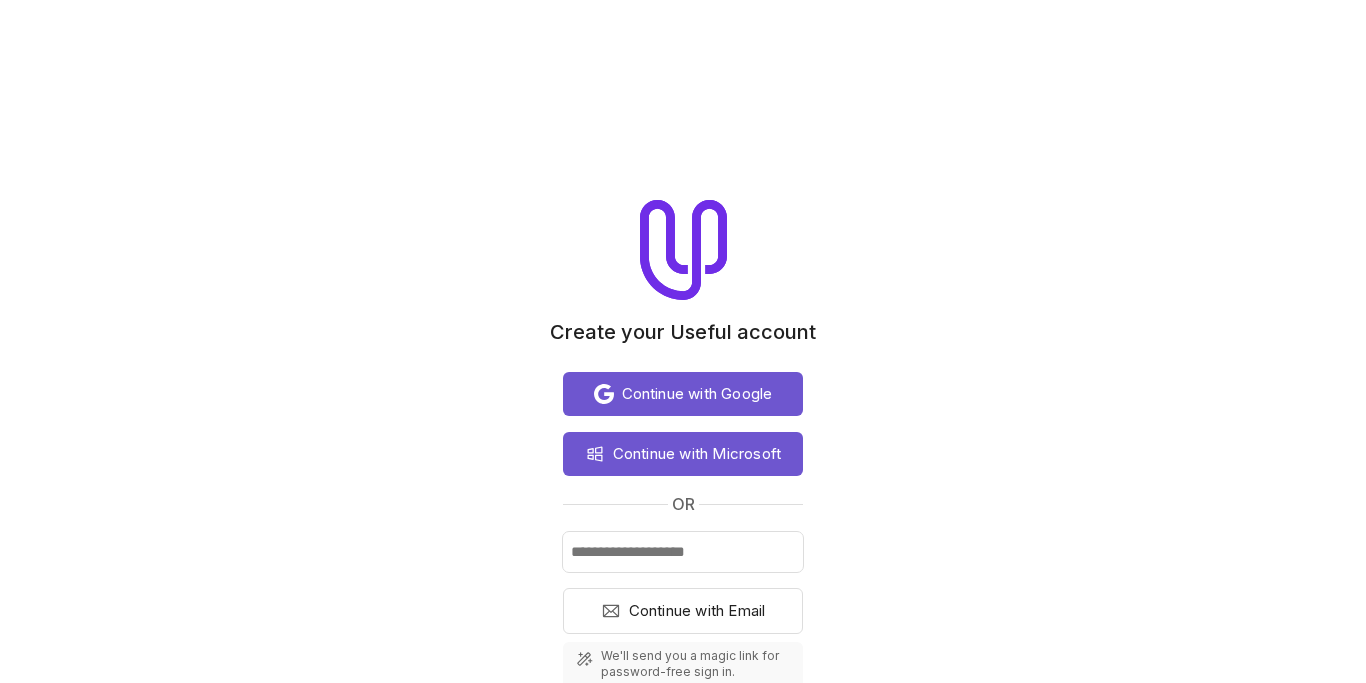 click on "We'll send you a magic link for password-free sign in." at bounding box center (696, 664) 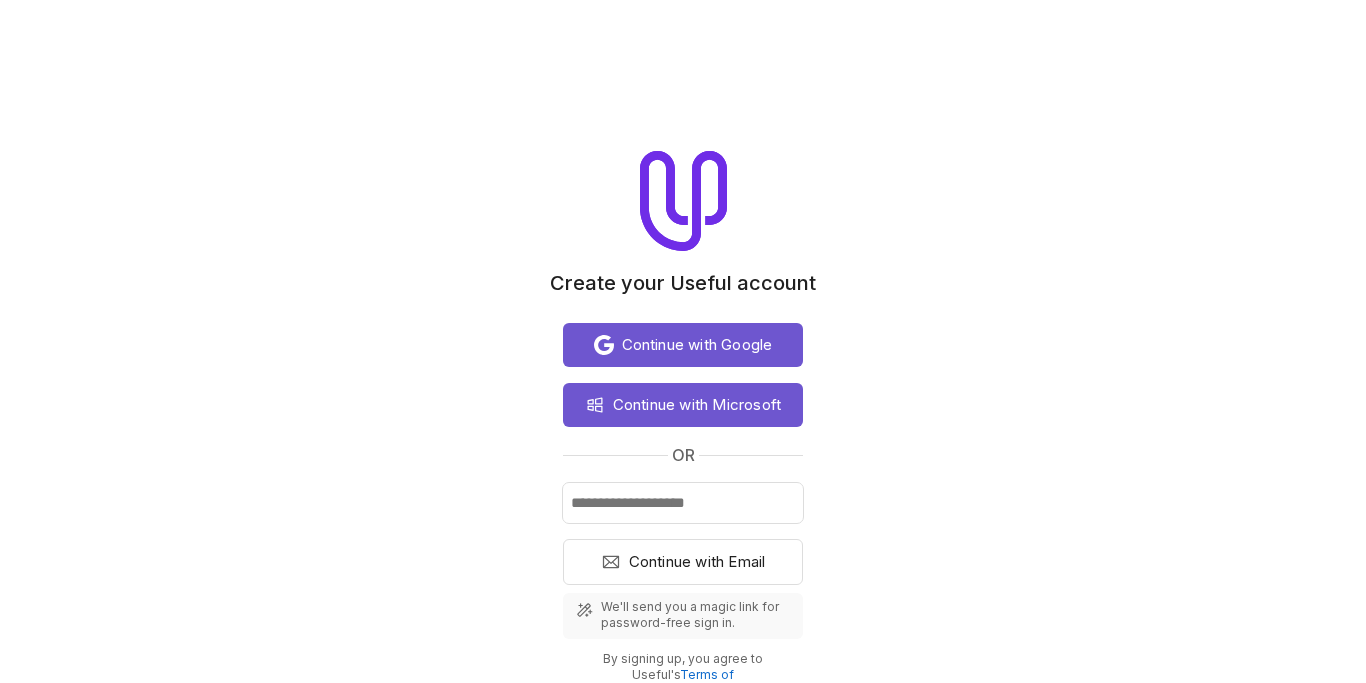 click on "By signing up, you agree to Useful's  Terms of Service  and  Privacy Policy ." at bounding box center (683, 675) 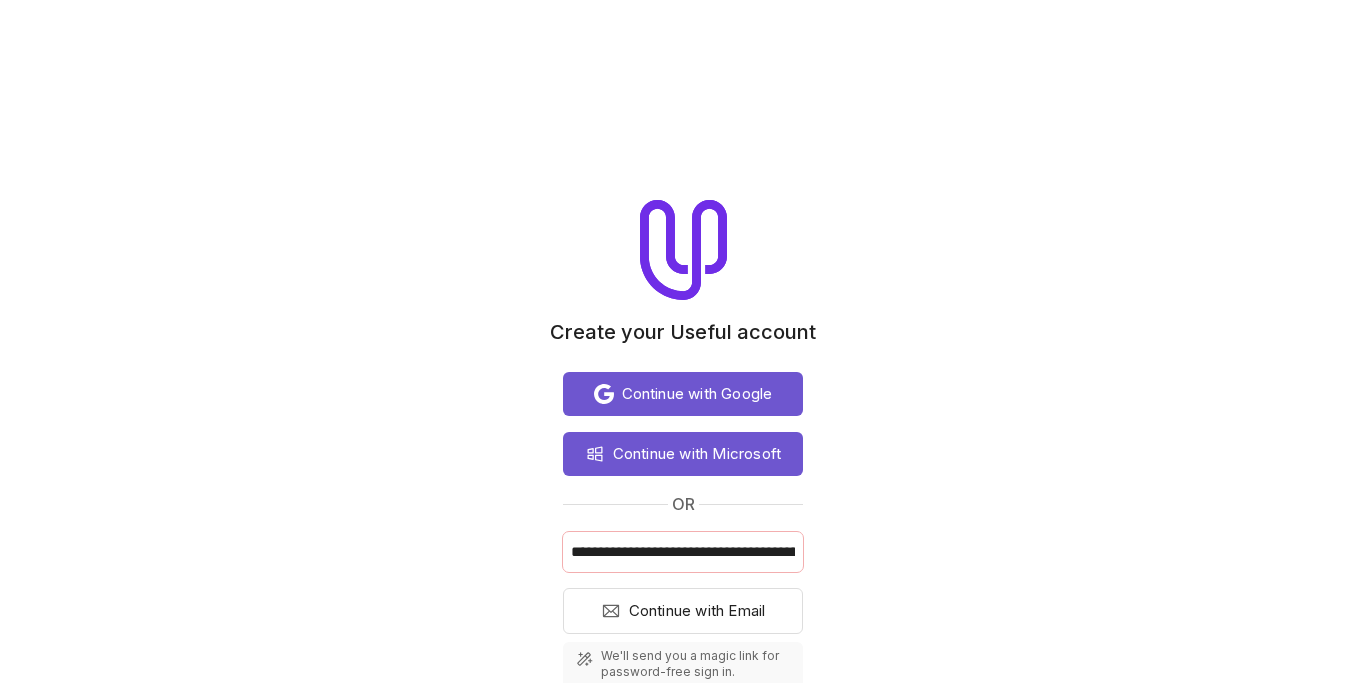 click on "**********" at bounding box center (683, 552) 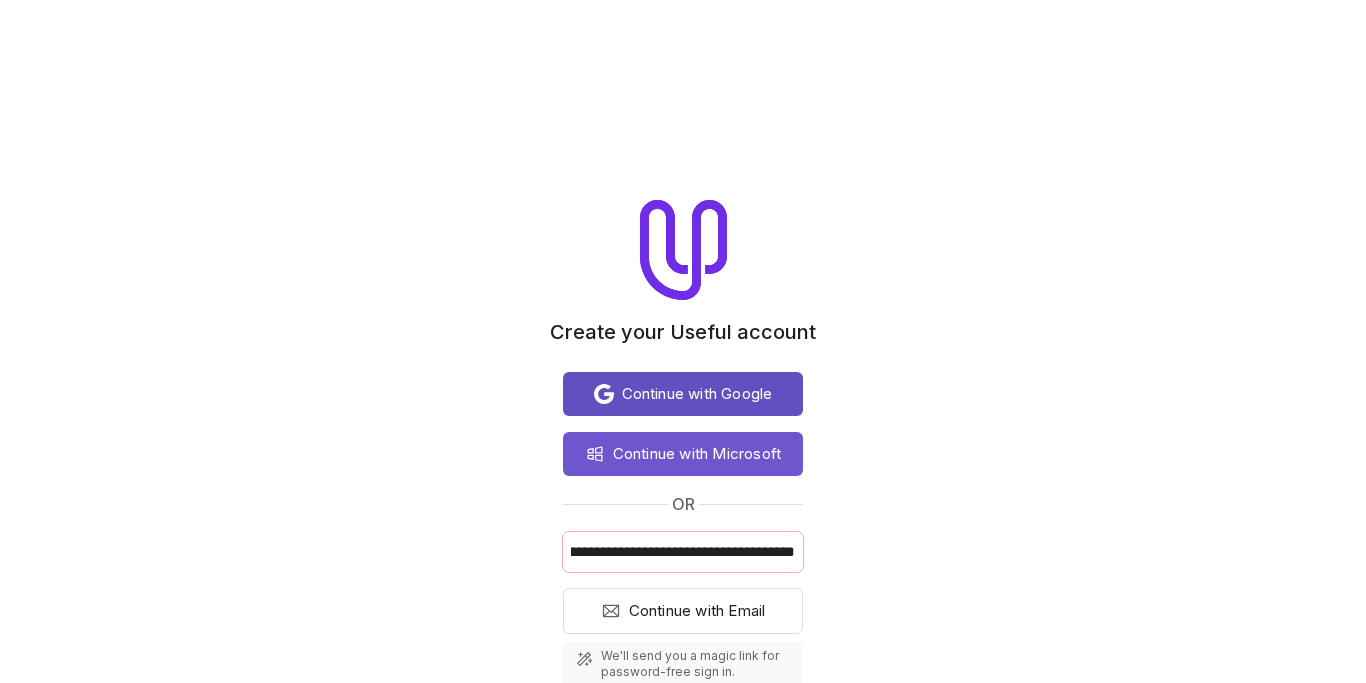 type on "**********" 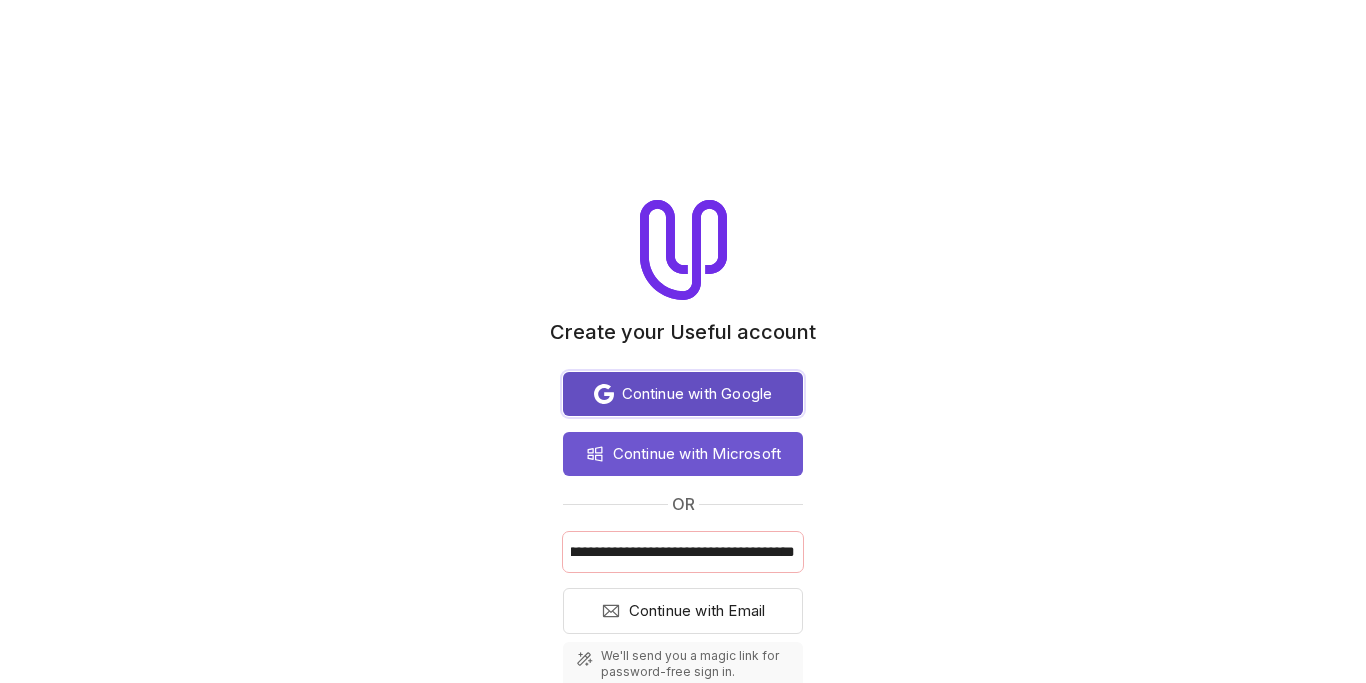 click on "Continue with Google" at bounding box center (697, 394) 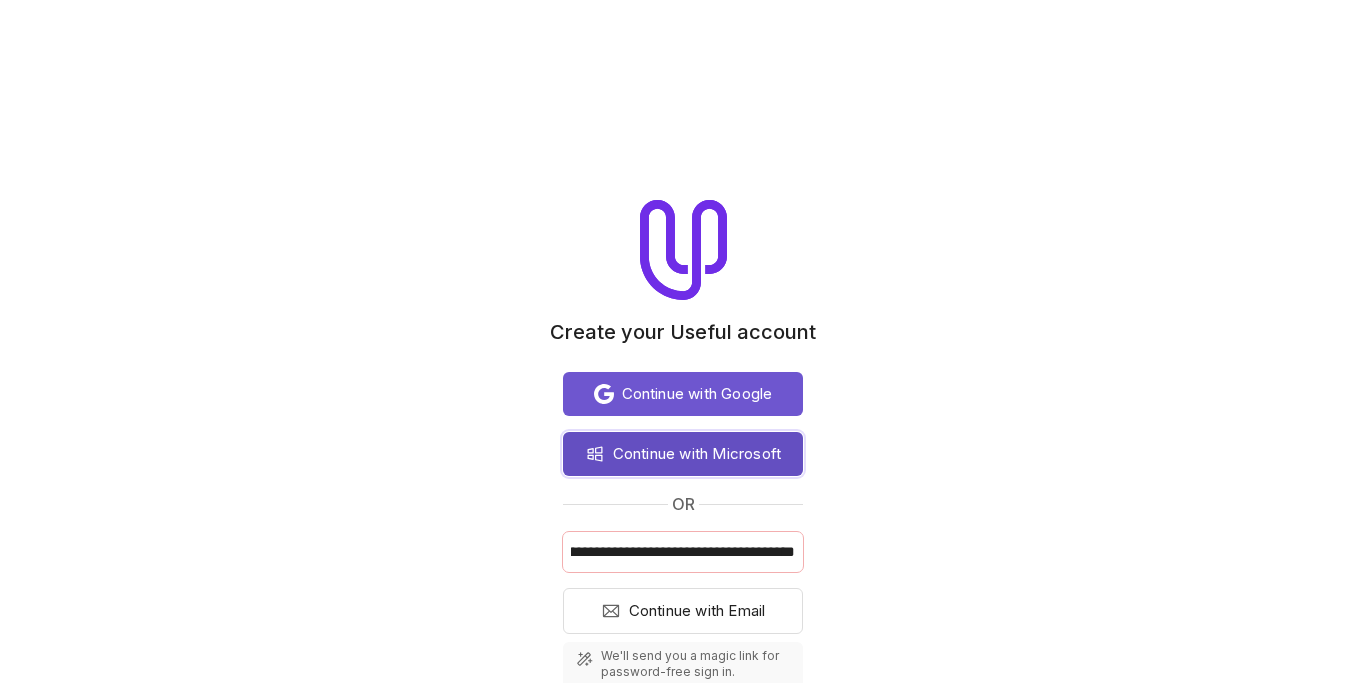 click on "Continue with Microsoft" at bounding box center [697, 454] 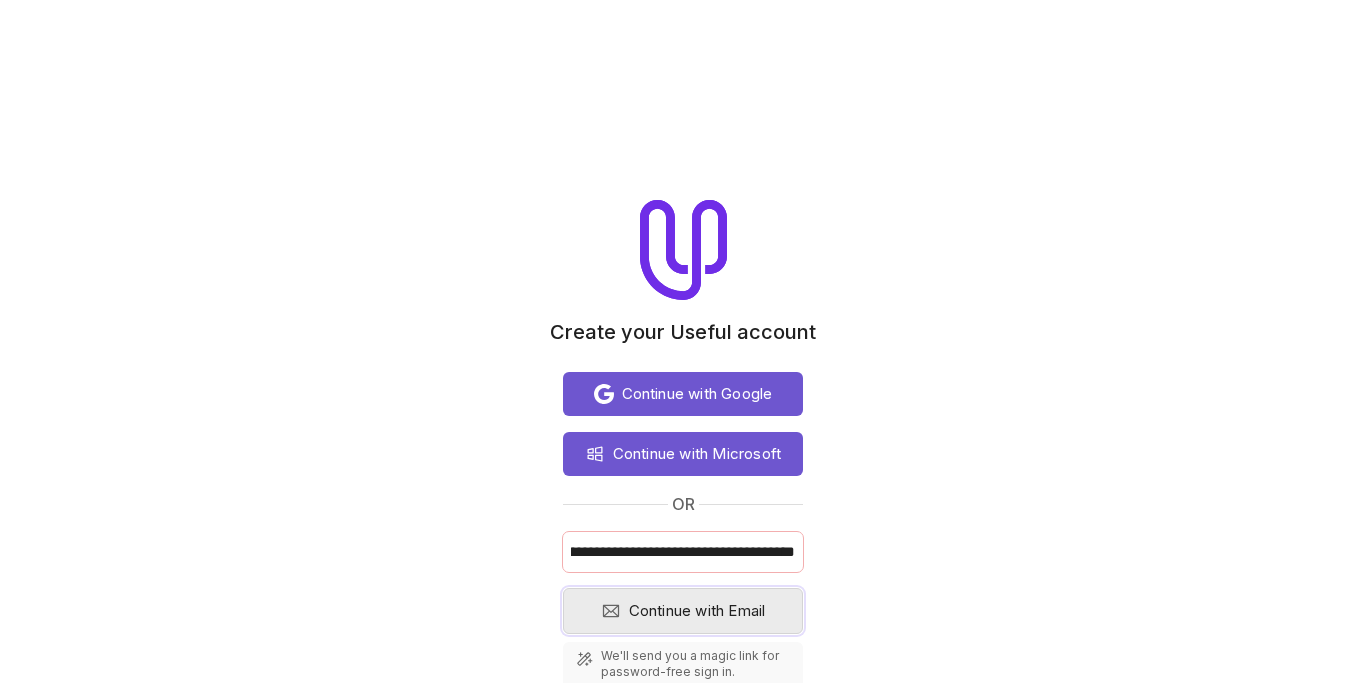 click on "Continue with Email" at bounding box center [697, 611] 